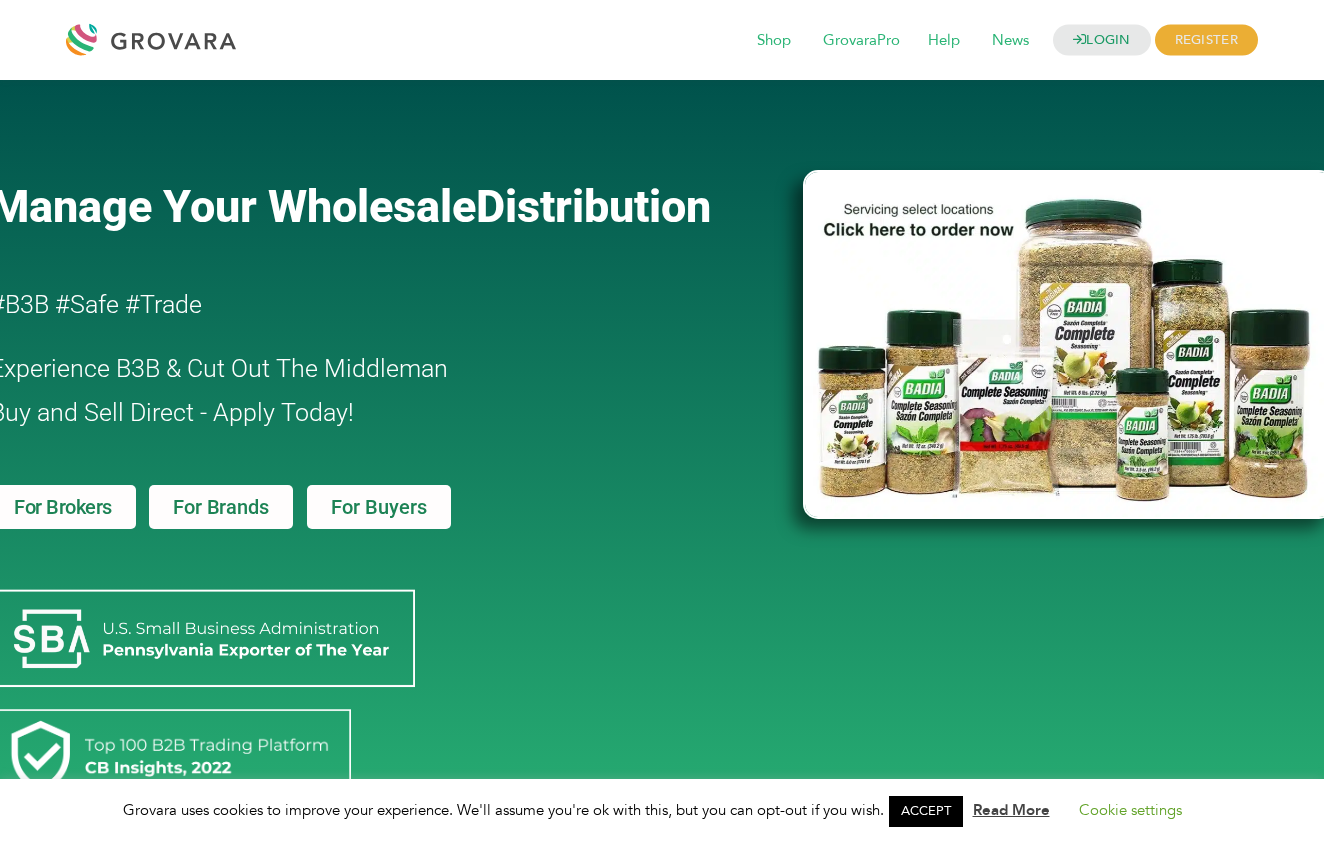 scroll, scrollTop: 0, scrollLeft: 0, axis: both 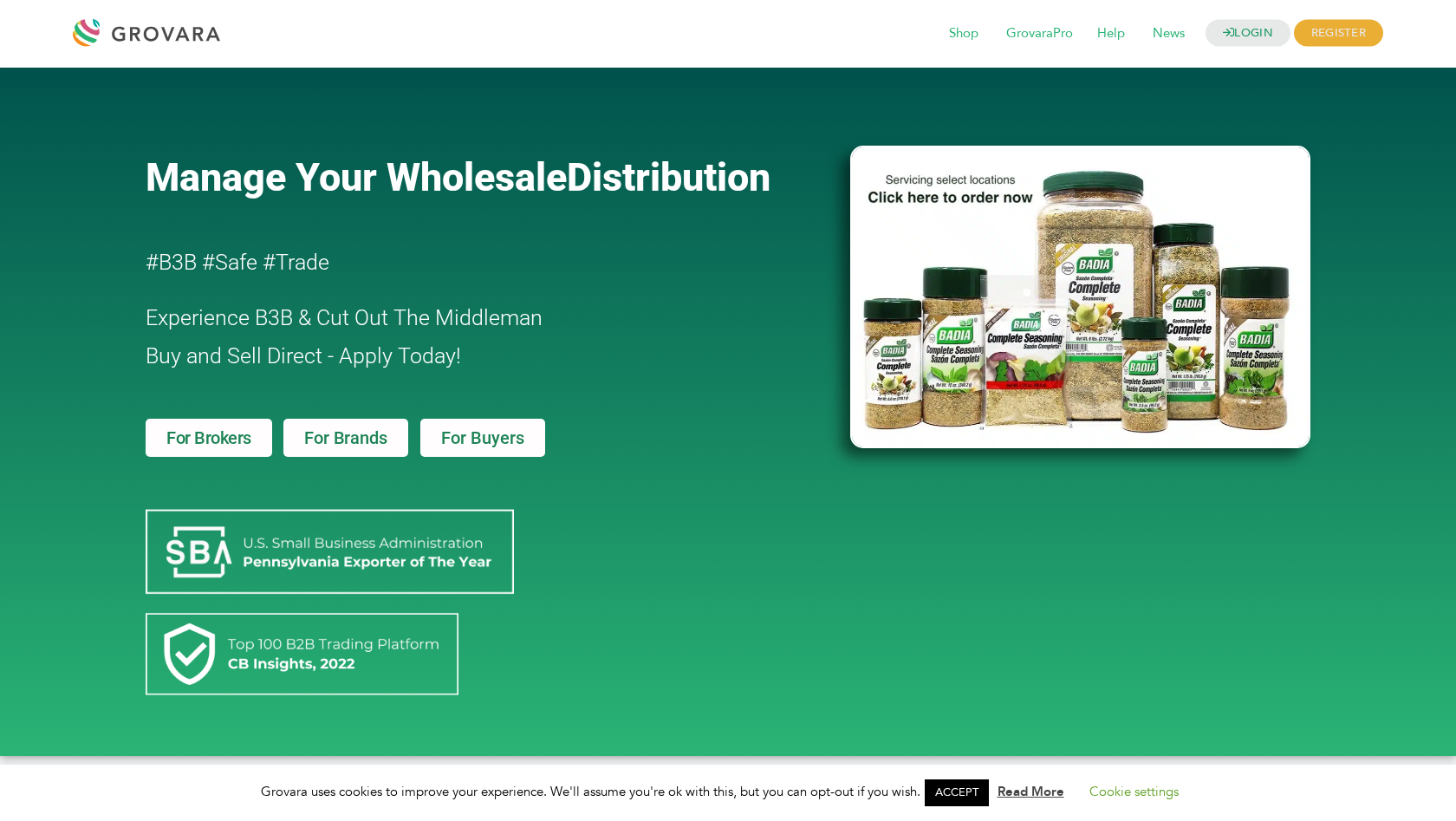 click on "For Brands" at bounding box center [345, 438] 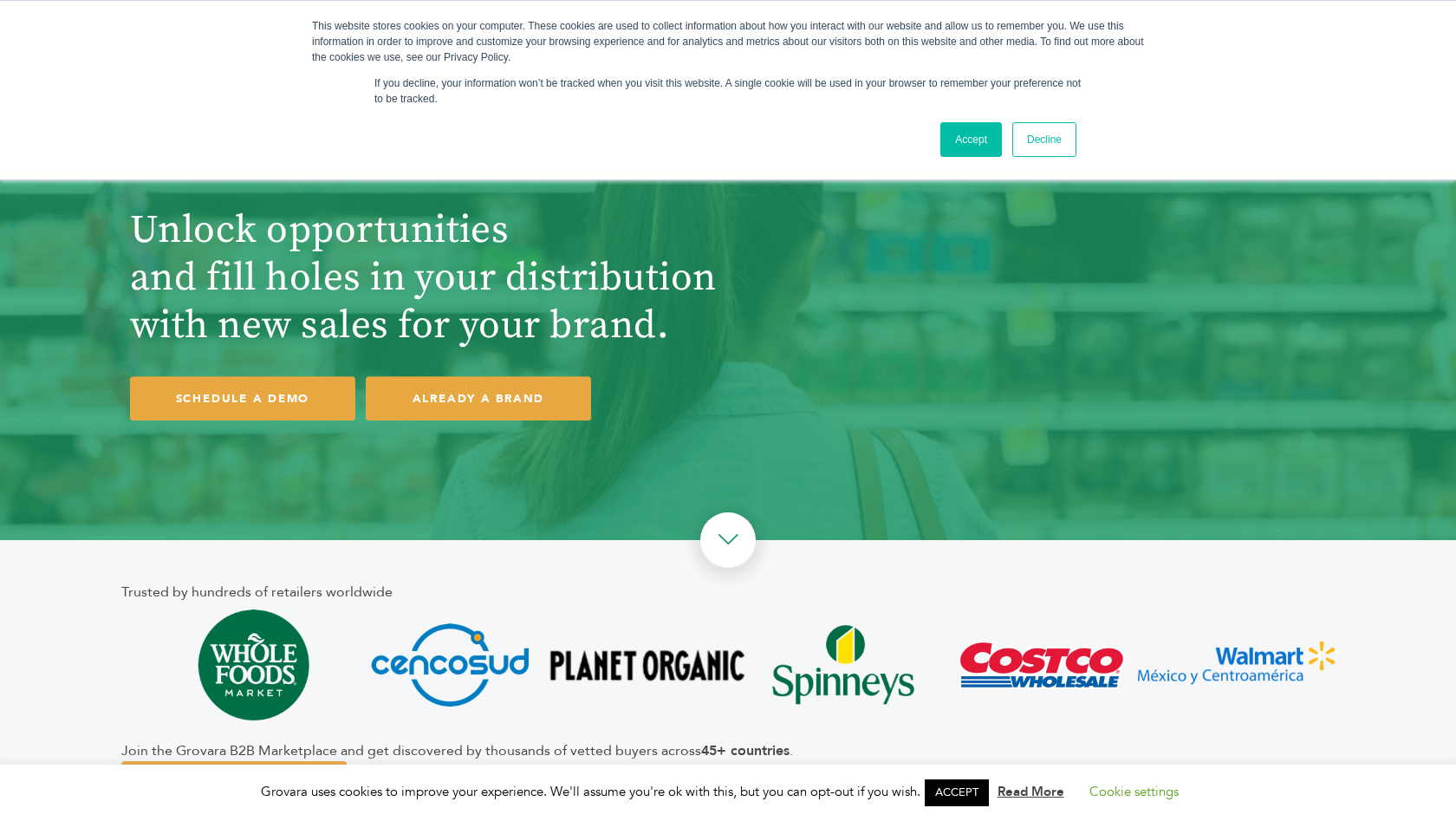 scroll, scrollTop: 0, scrollLeft: 0, axis: both 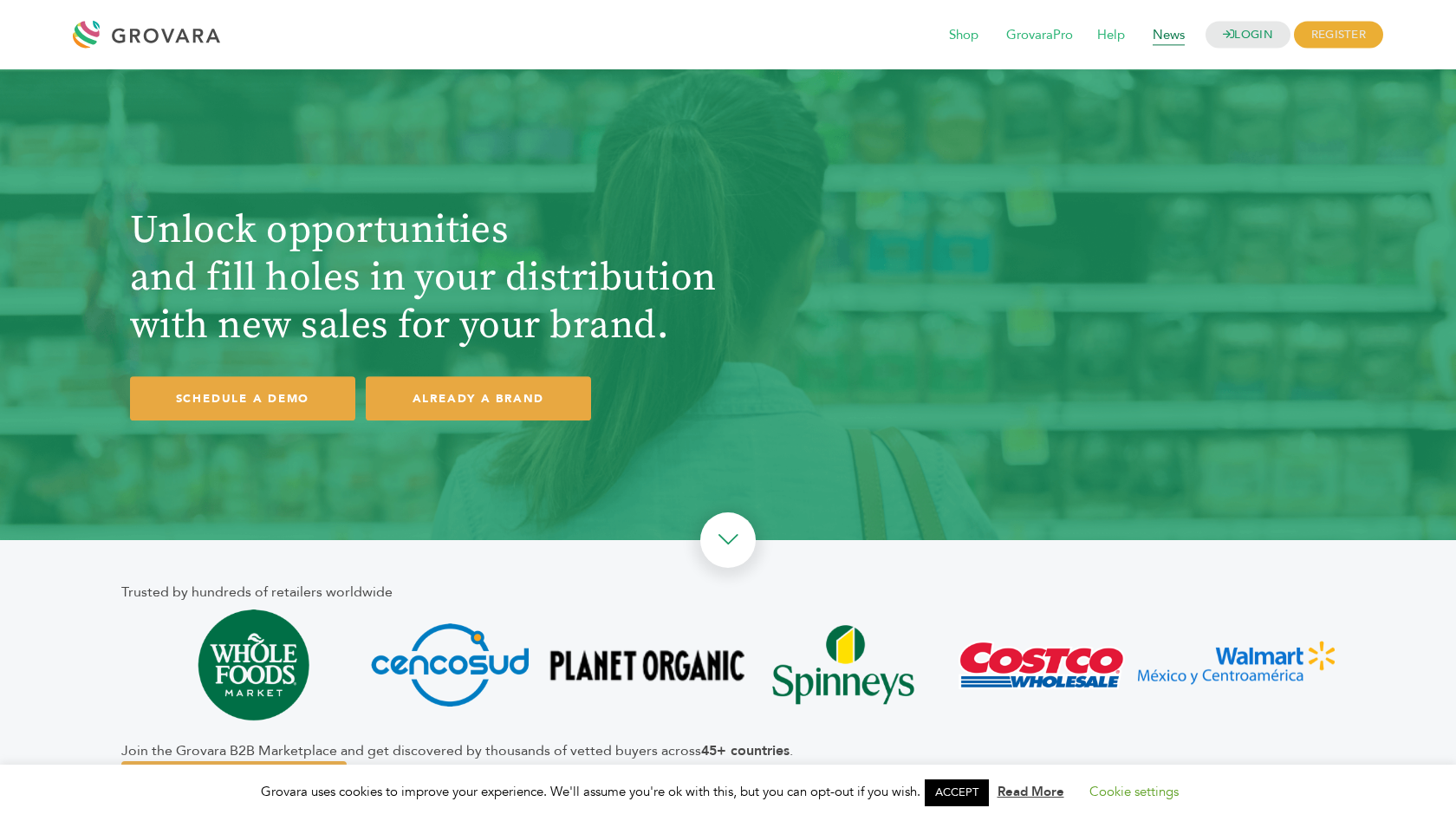 click on "News" at bounding box center [1168, 36] 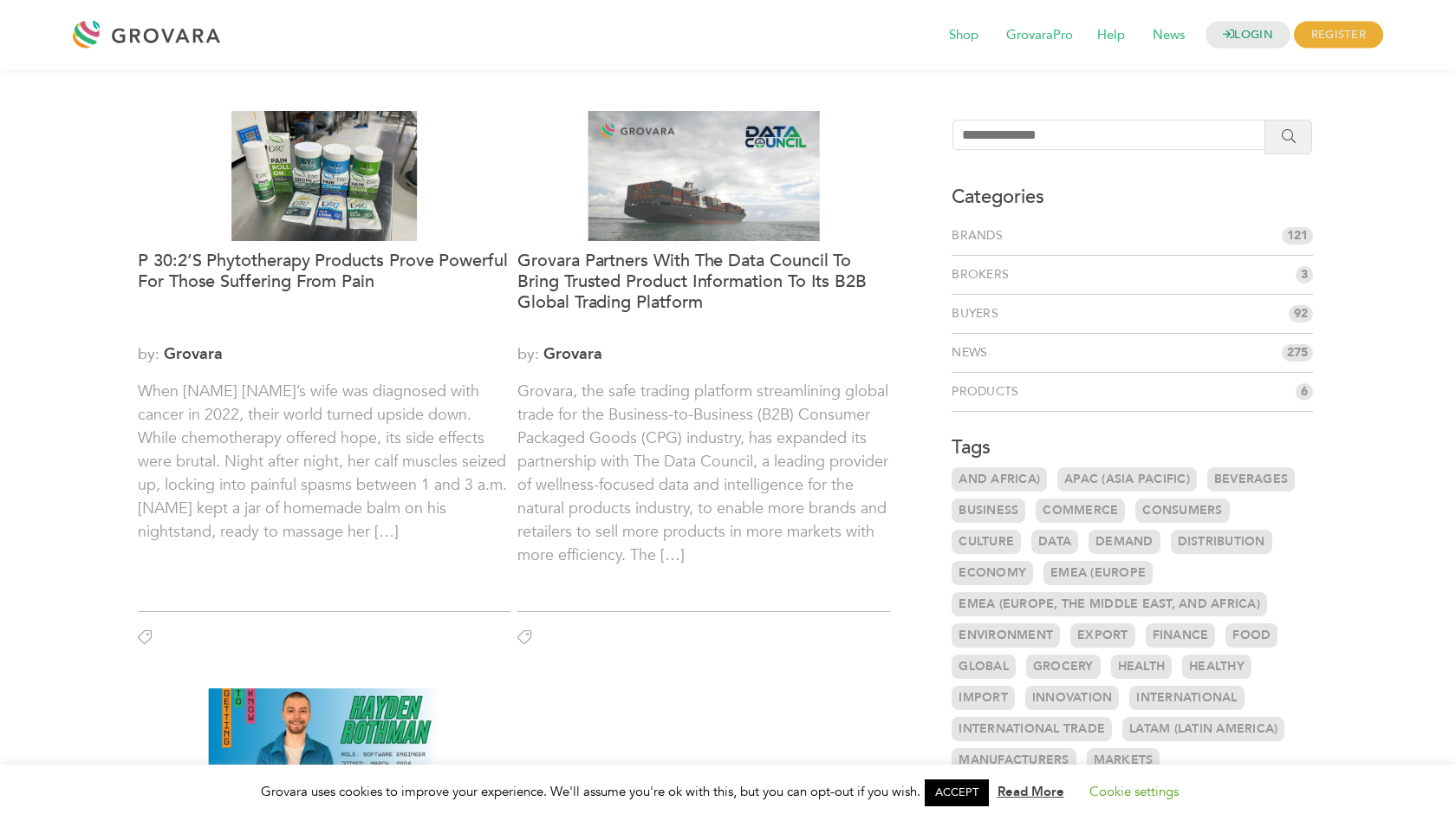 scroll, scrollTop: 0, scrollLeft: 0, axis: both 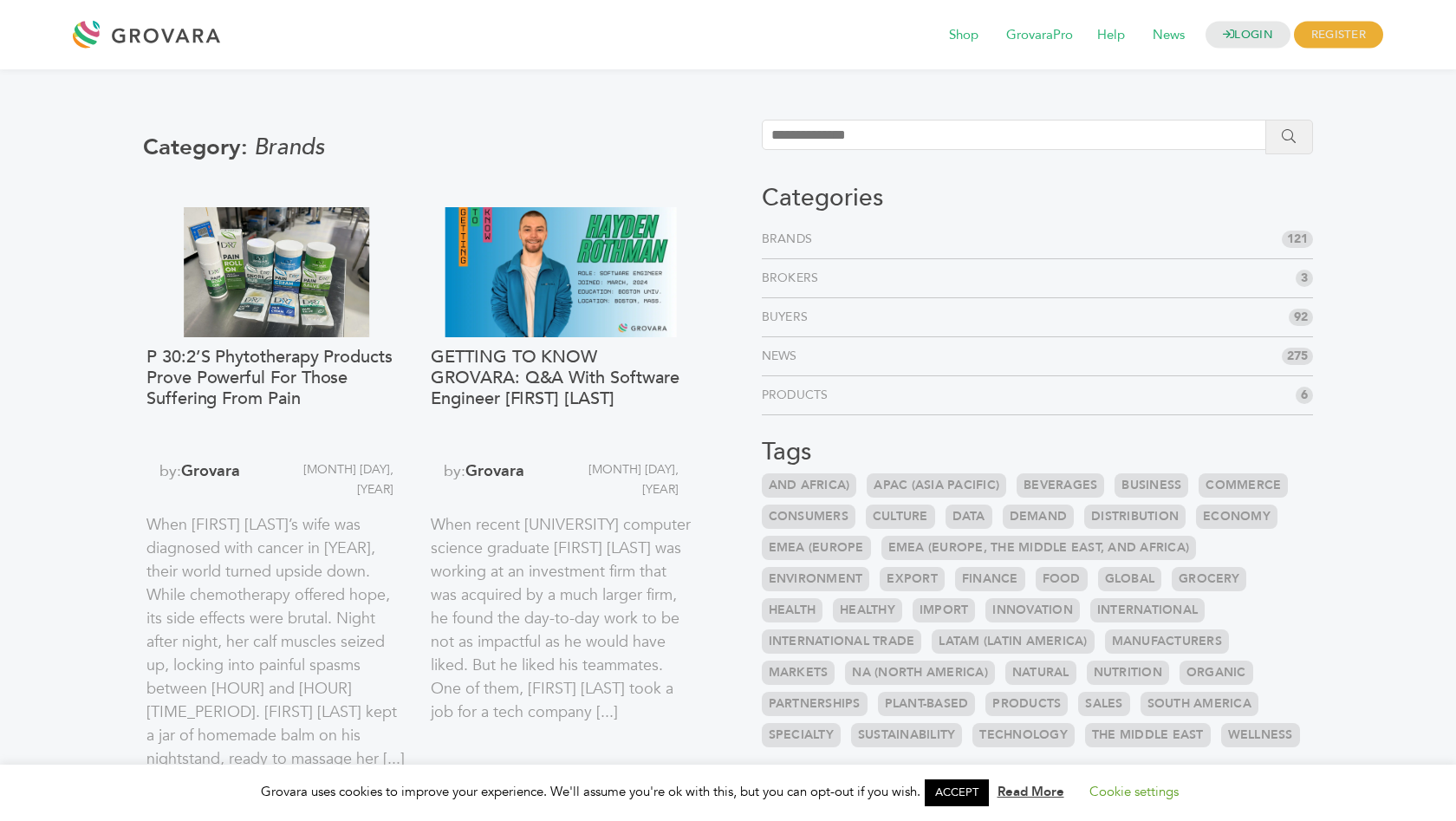 click on "Brands" at bounding box center [790, 239] 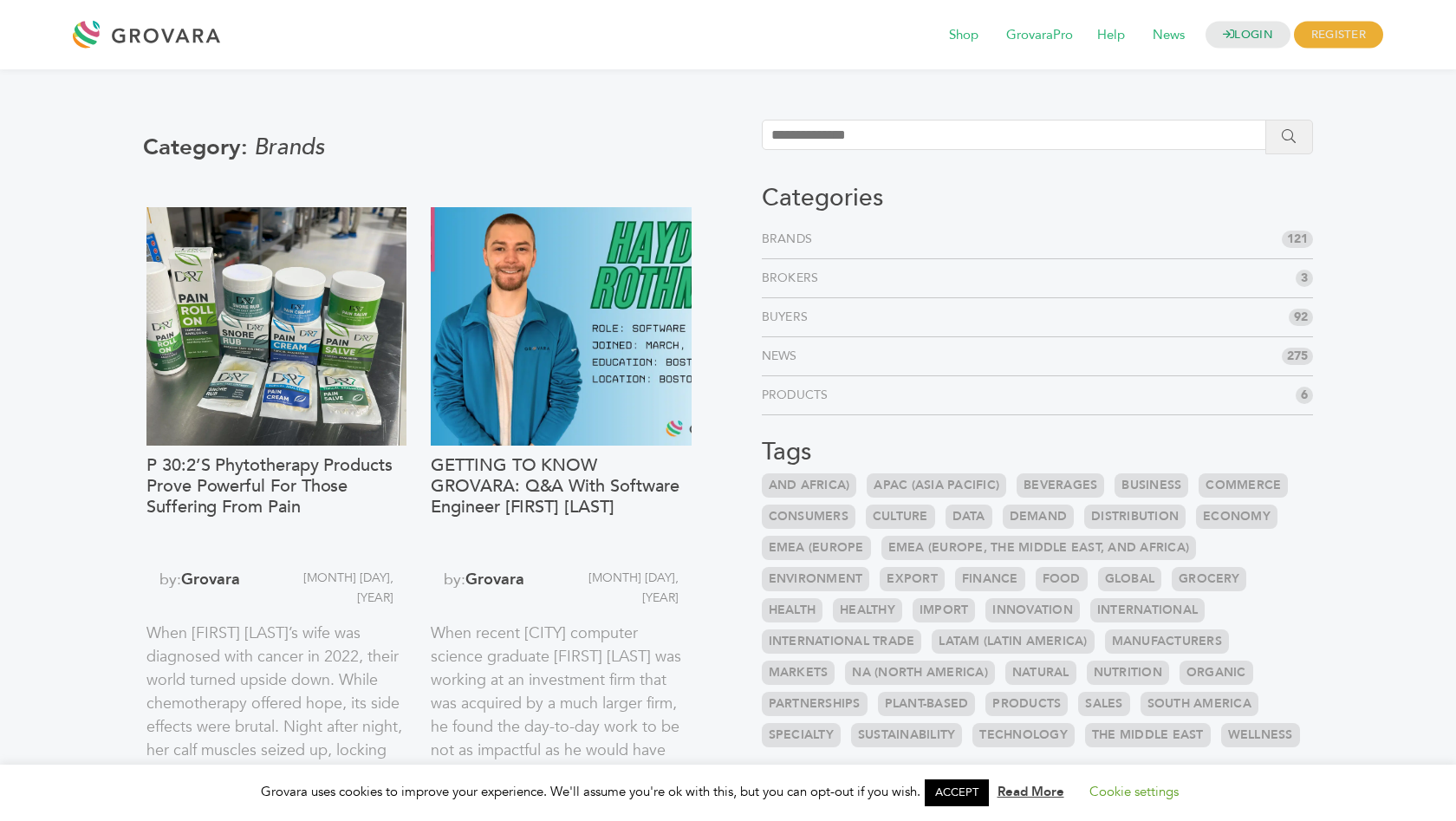 scroll, scrollTop: 0, scrollLeft: 0, axis: both 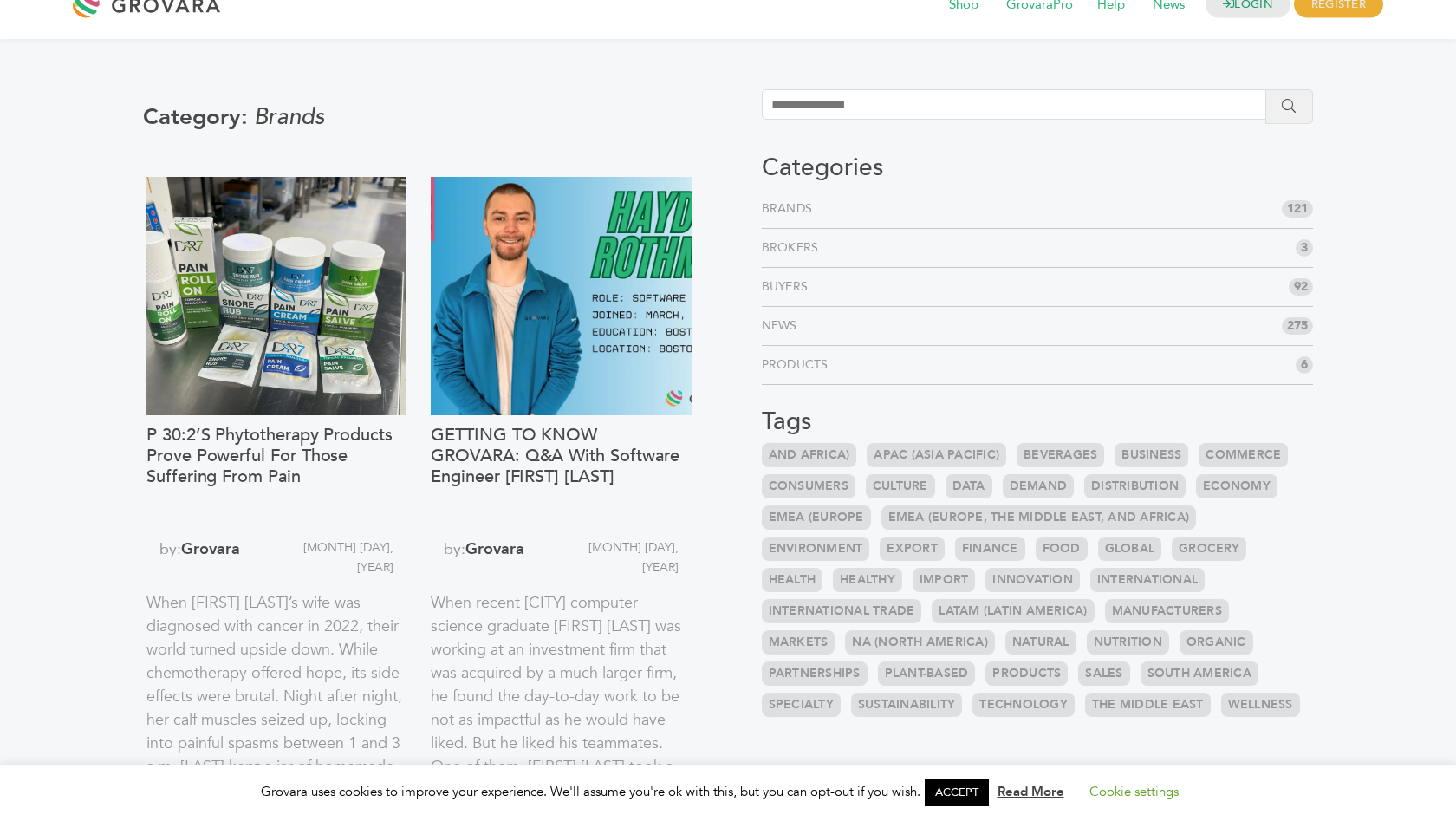 click on "Products" at bounding box center (798, 365) 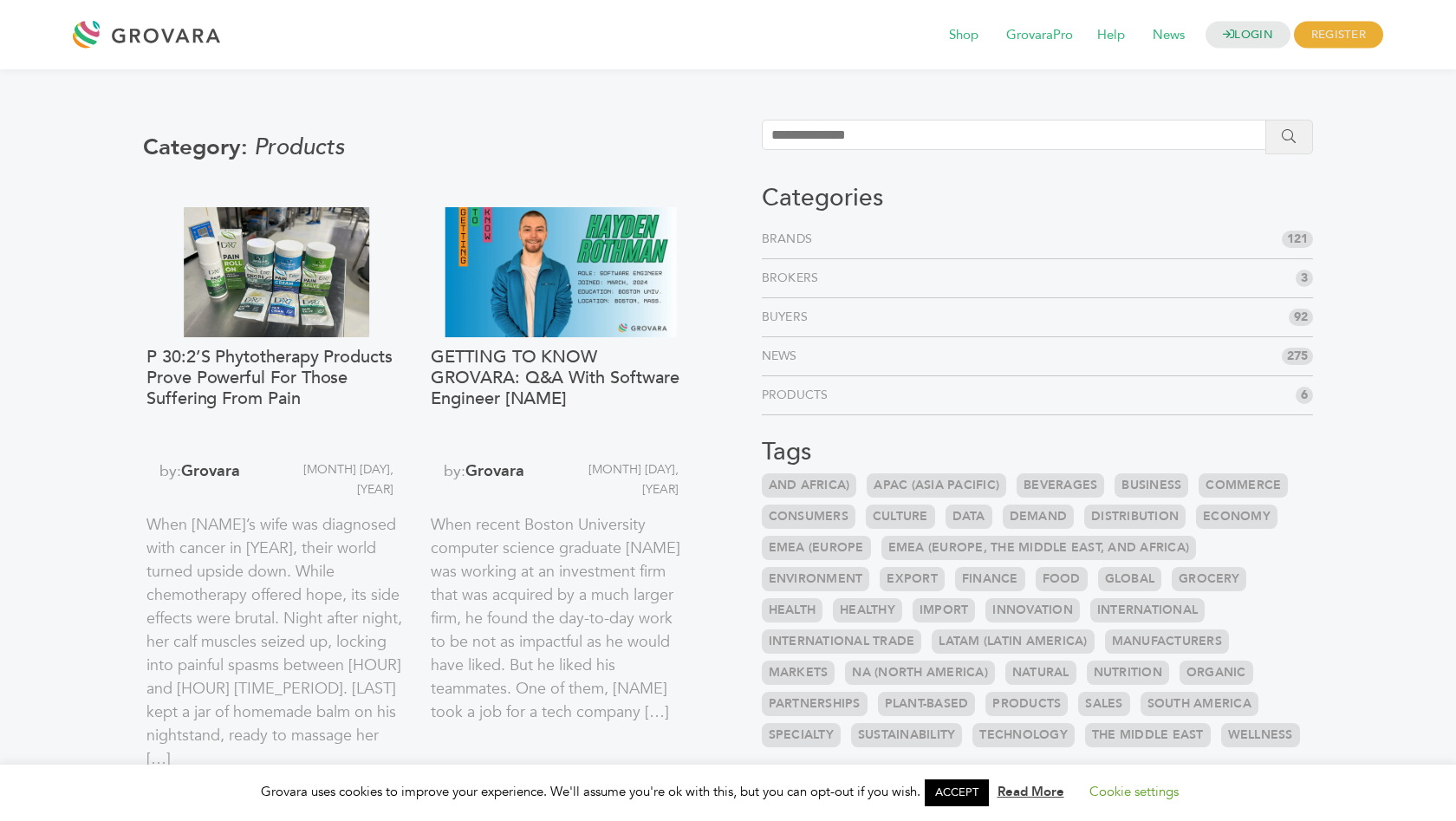 scroll, scrollTop: 0, scrollLeft: 0, axis: both 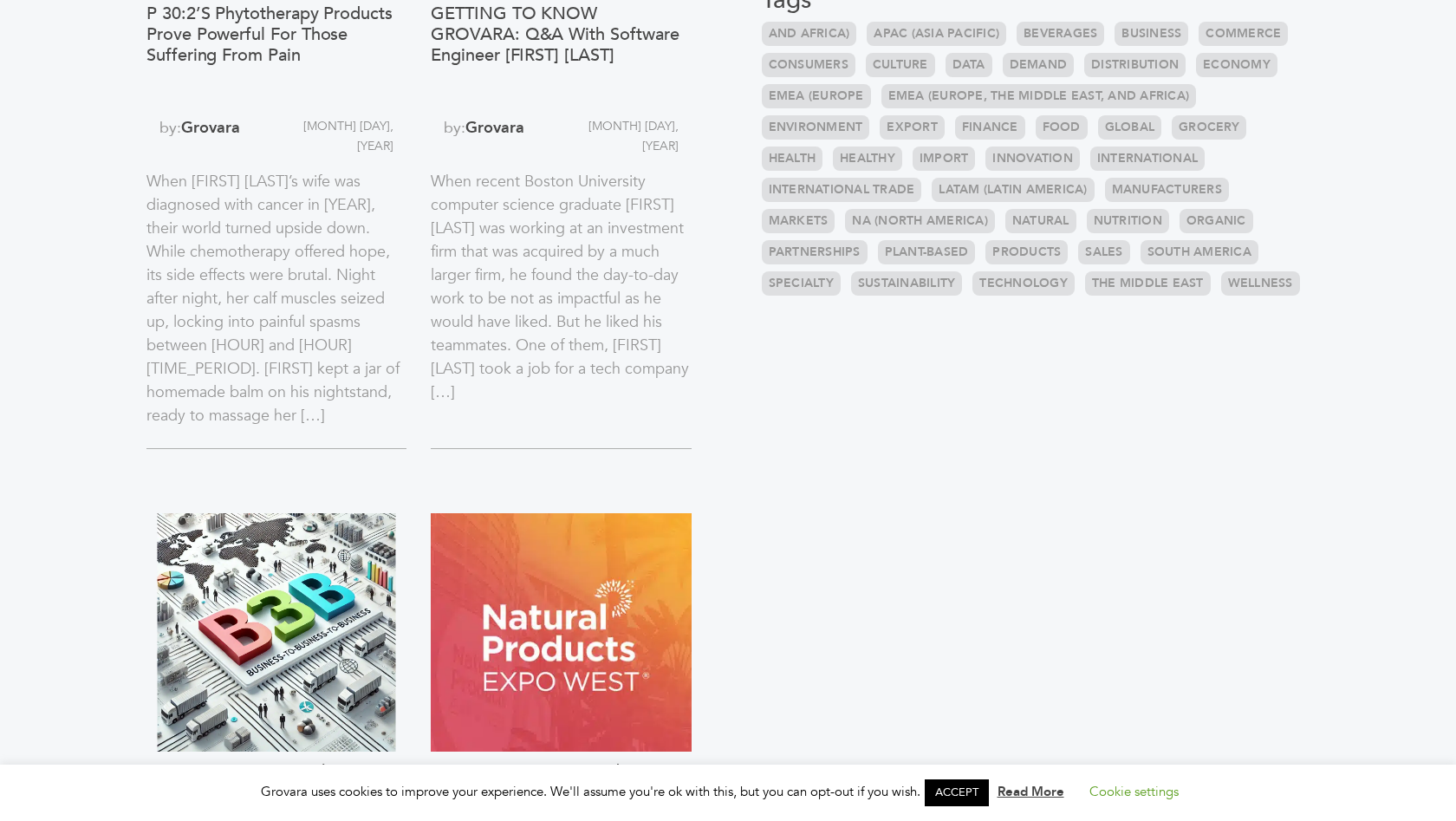 click on "ACCEPT" at bounding box center [957, 792] 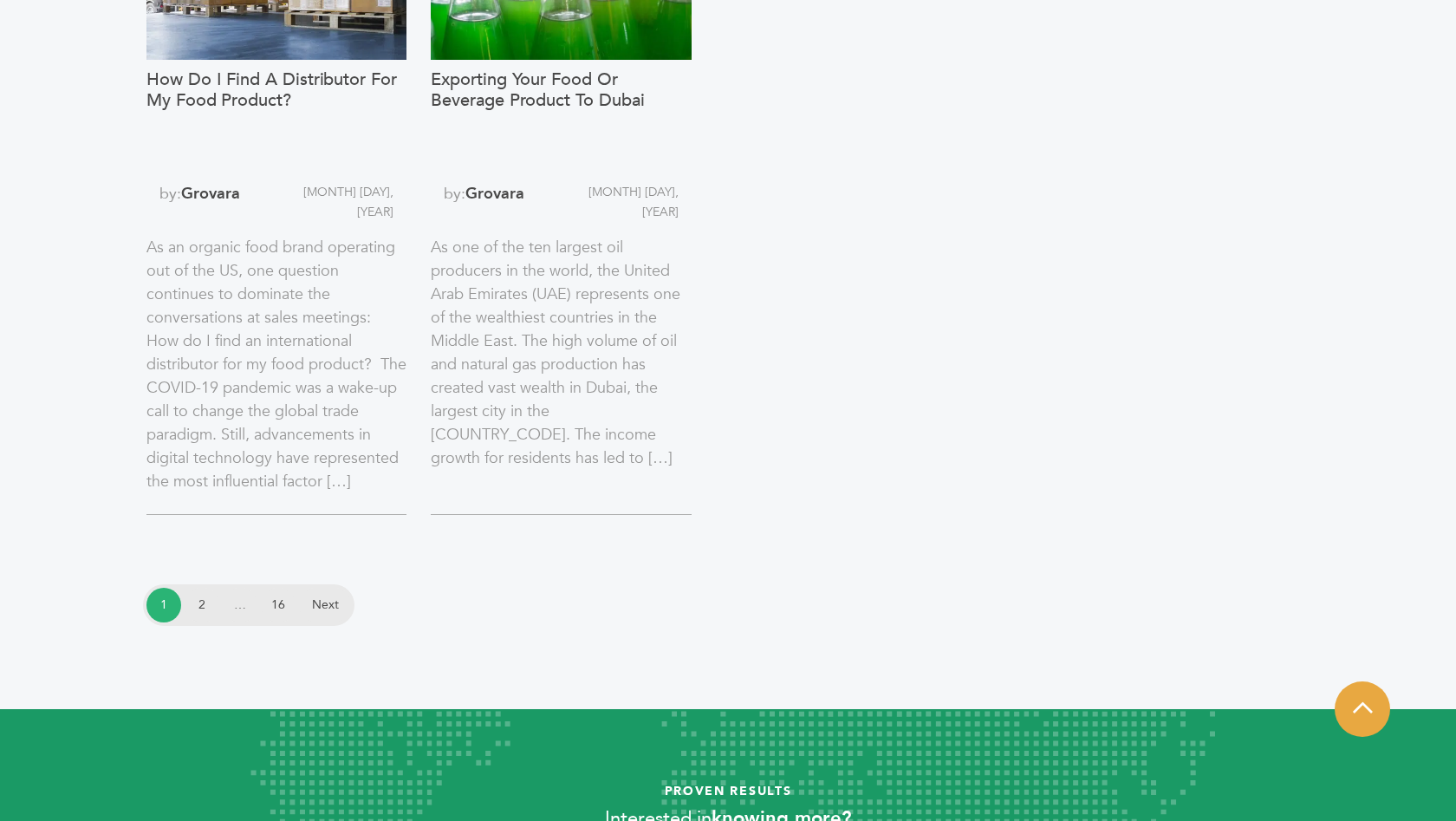 scroll, scrollTop: 2667, scrollLeft: 0, axis: vertical 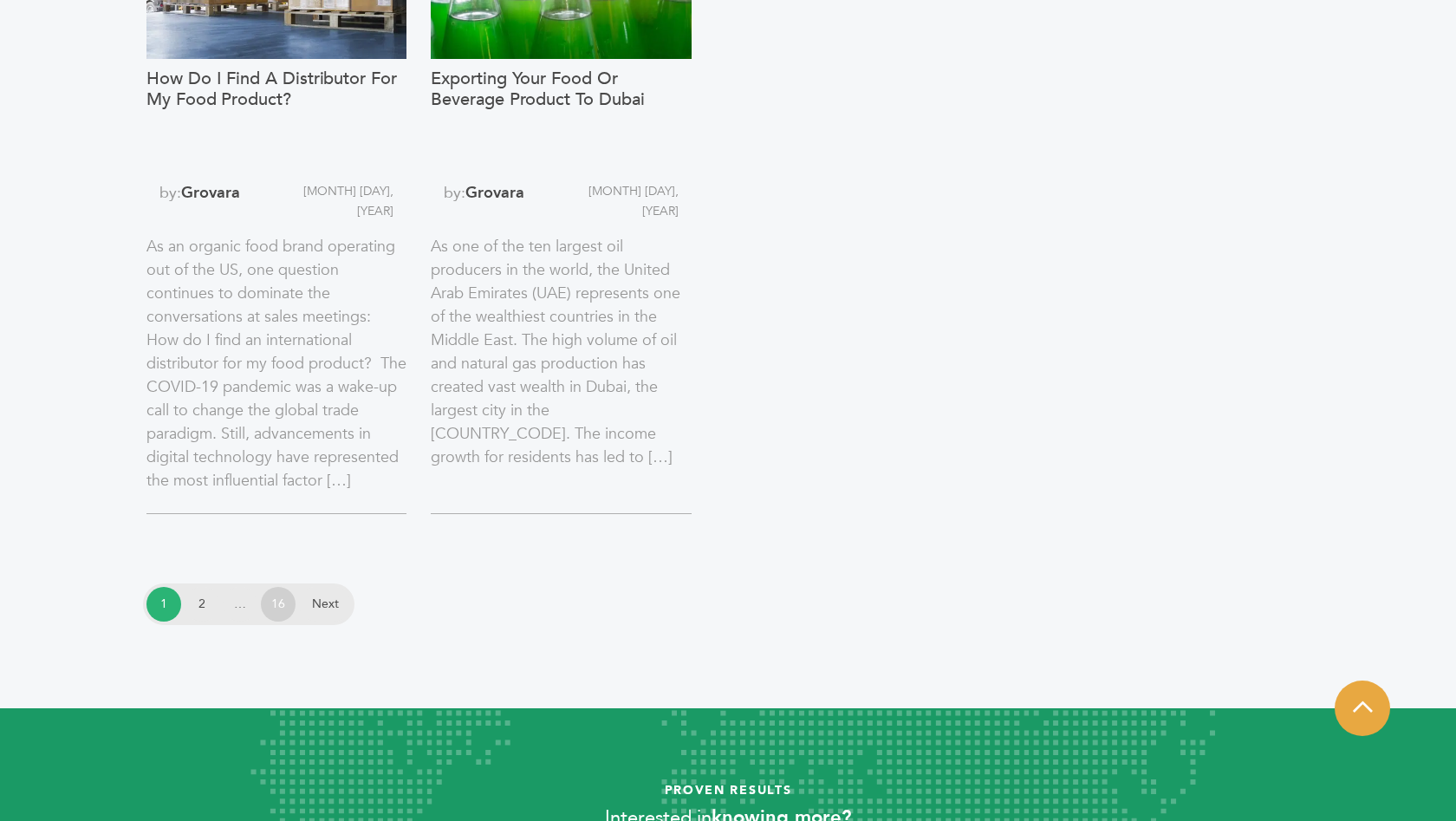 click on "16" at bounding box center (278, 604) 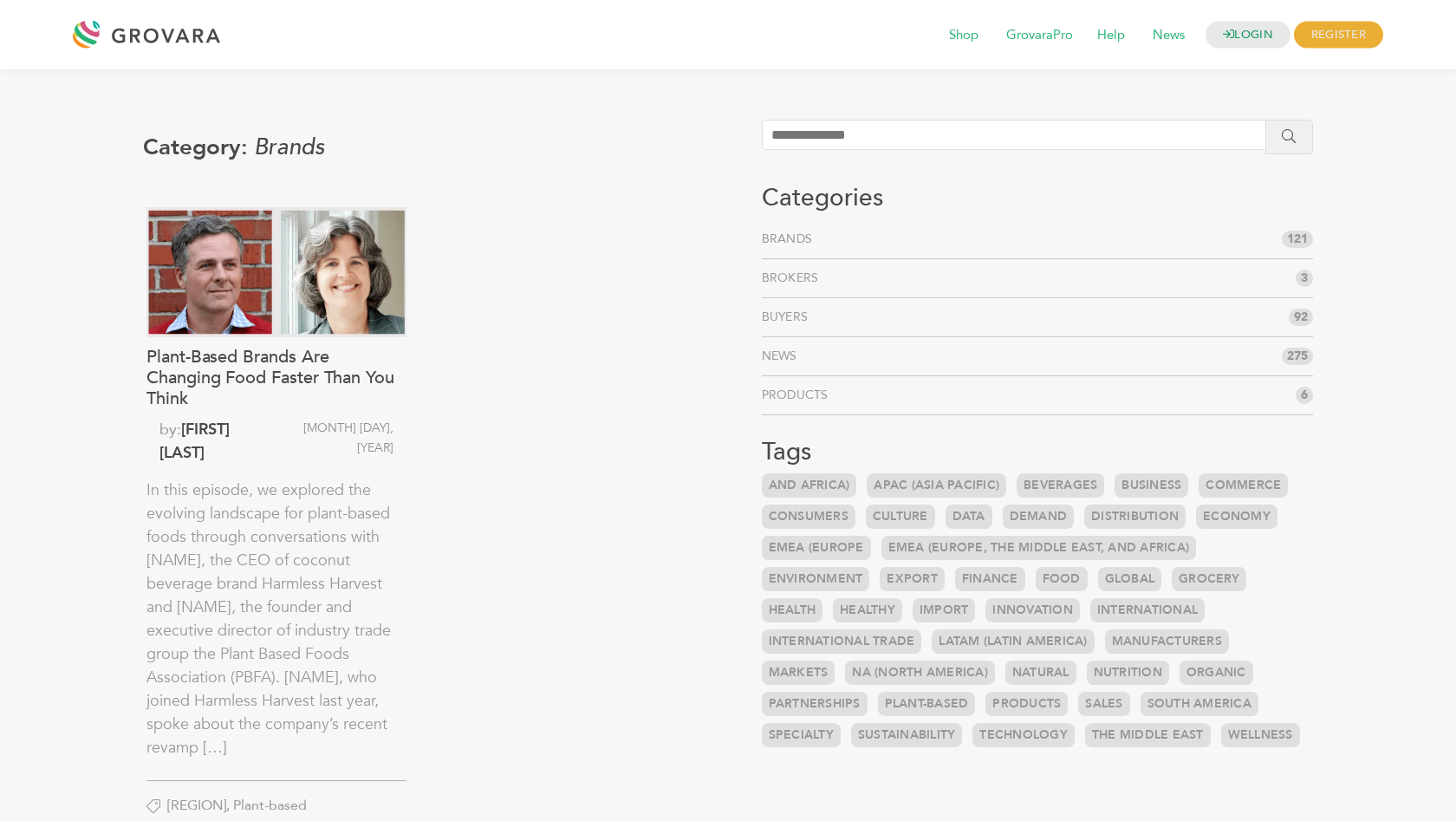 scroll, scrollTop: 0, scrollLeft: 0, axis: both 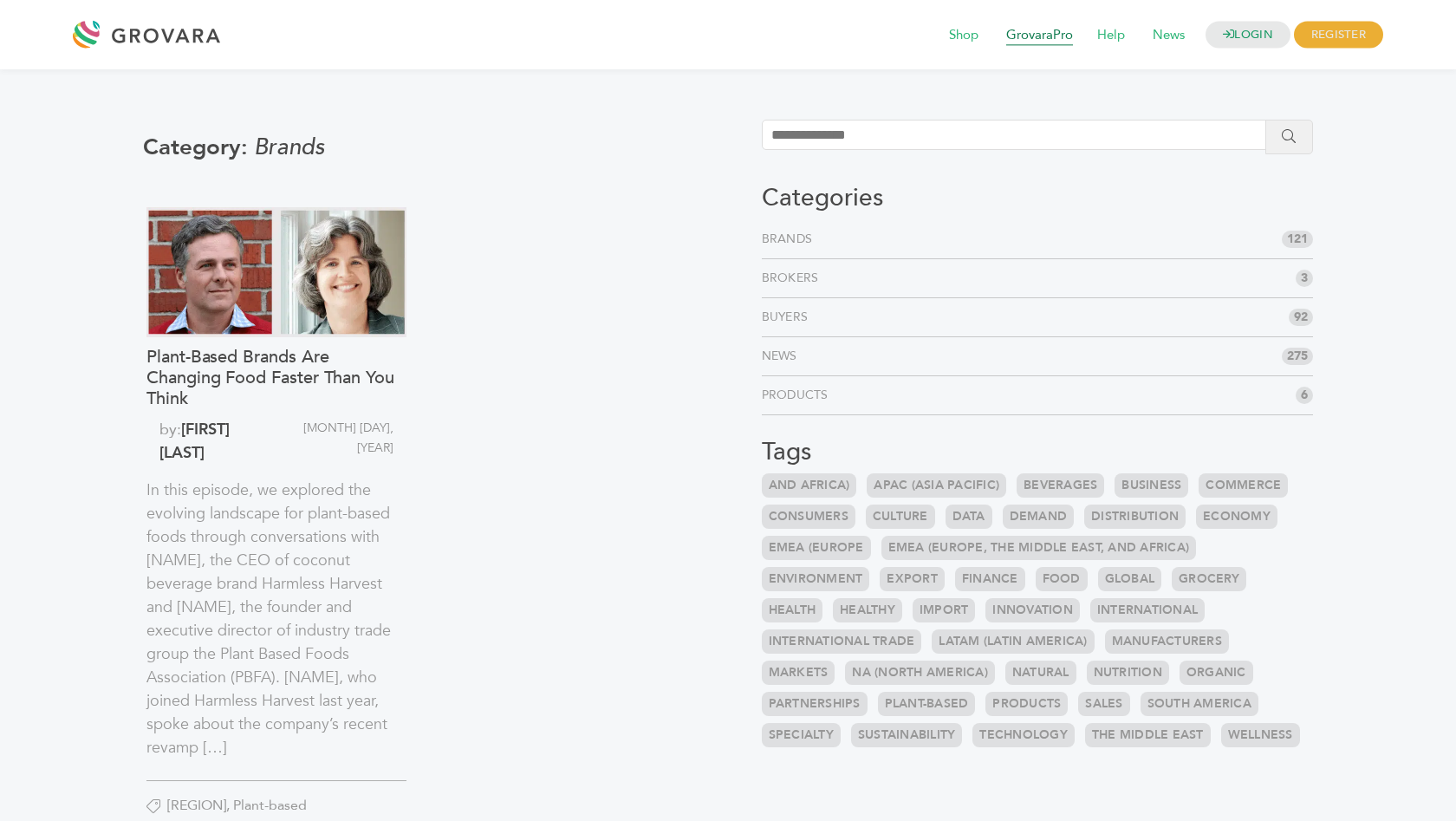 click on "GrovaraPro" at bounding box center [1039, 36] 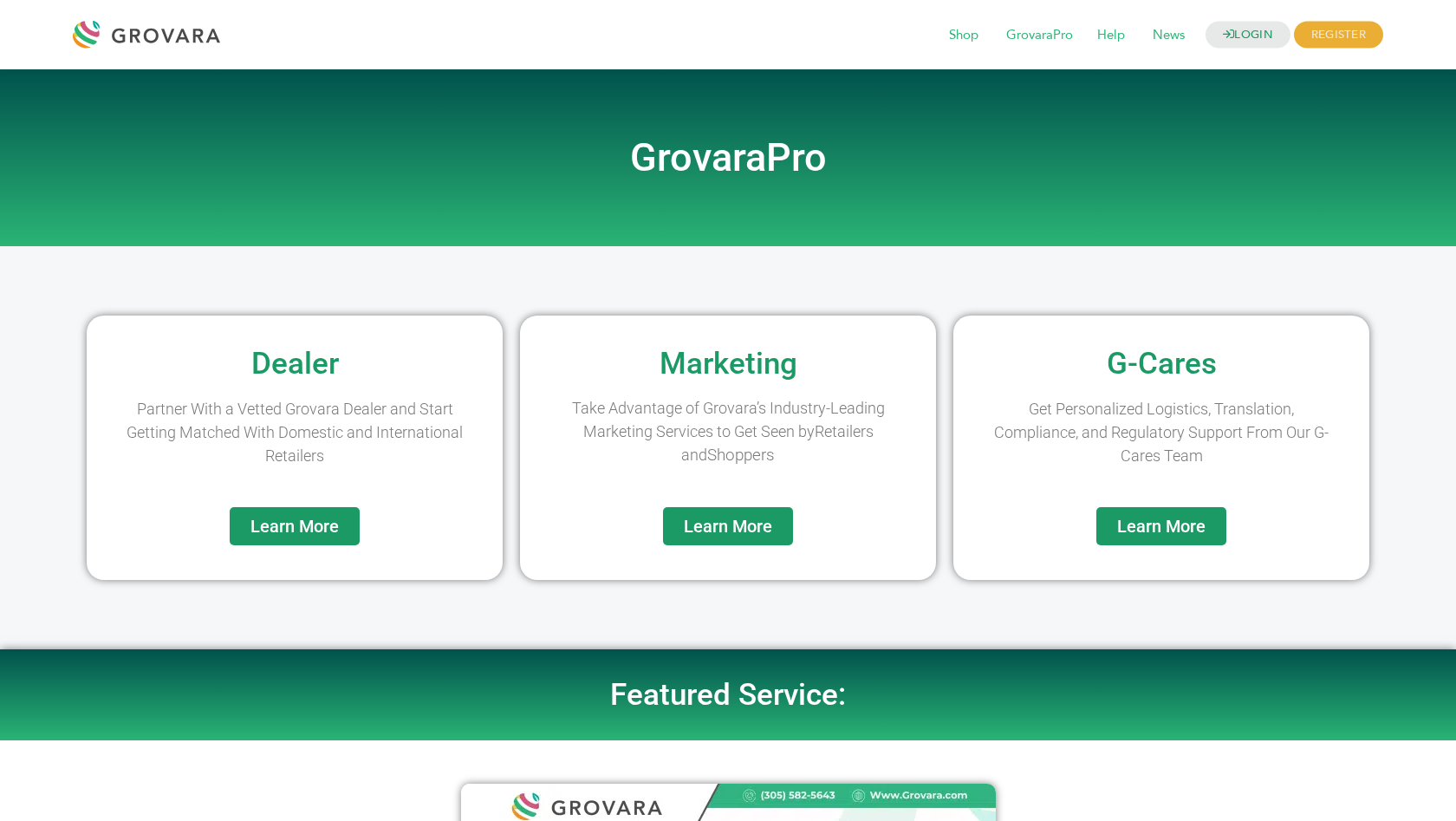 scroll, scrollTop: 0, scrollLeft: 0, axis: both 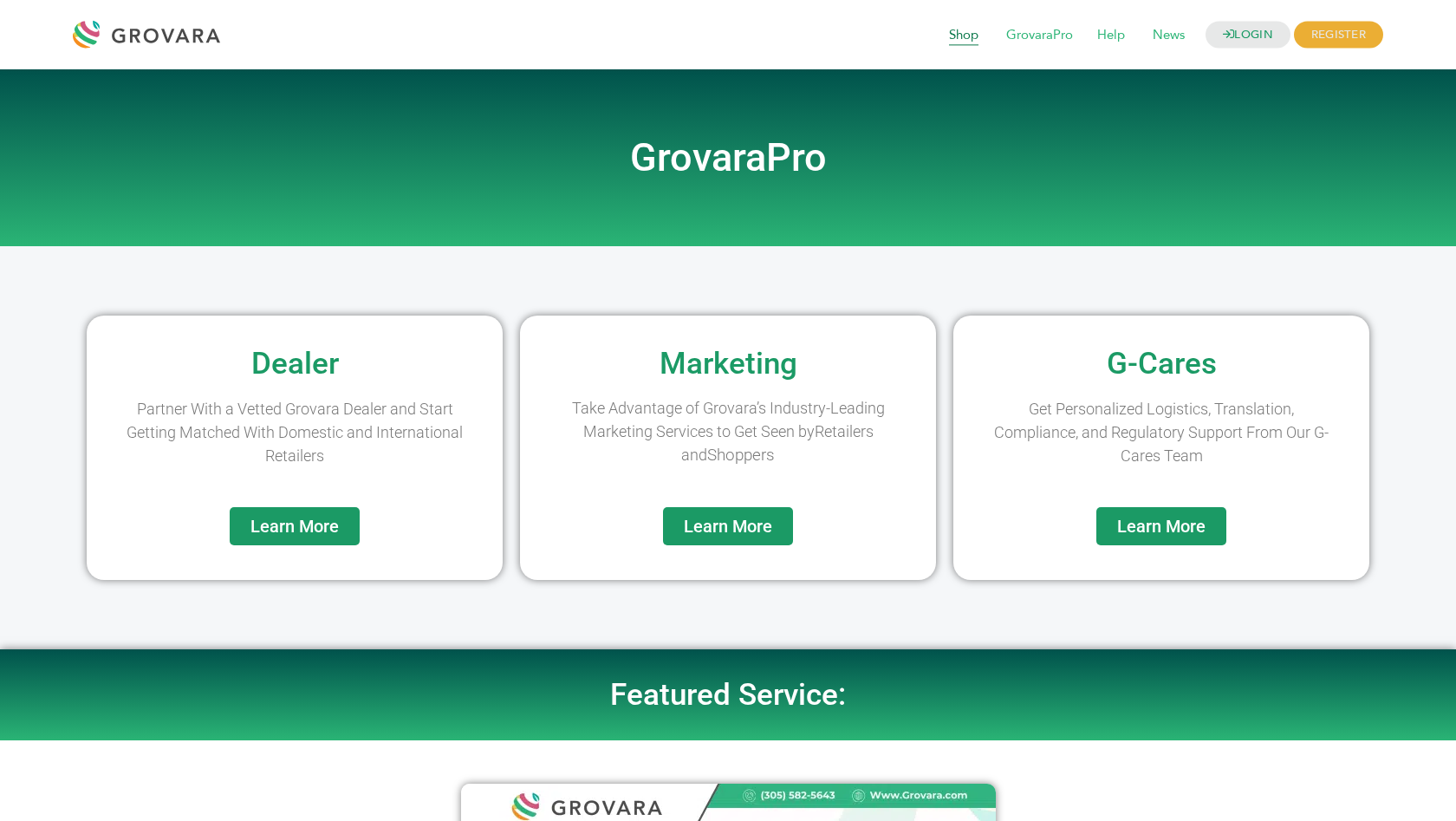 click on "Shop" at bounding box center (964, 36) 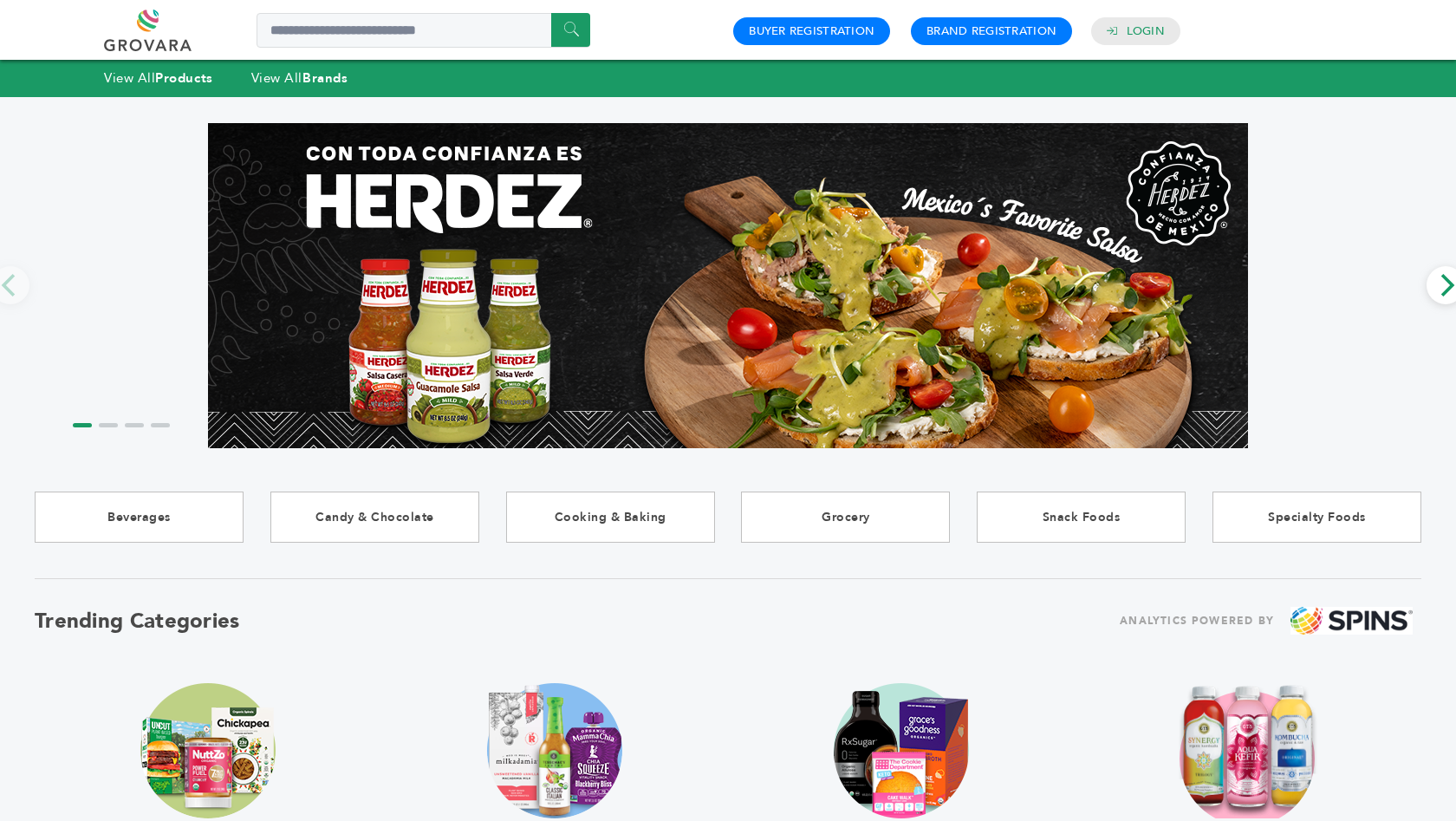 scroll, scrollTop: 0, scrollLeft: 0, axis: both 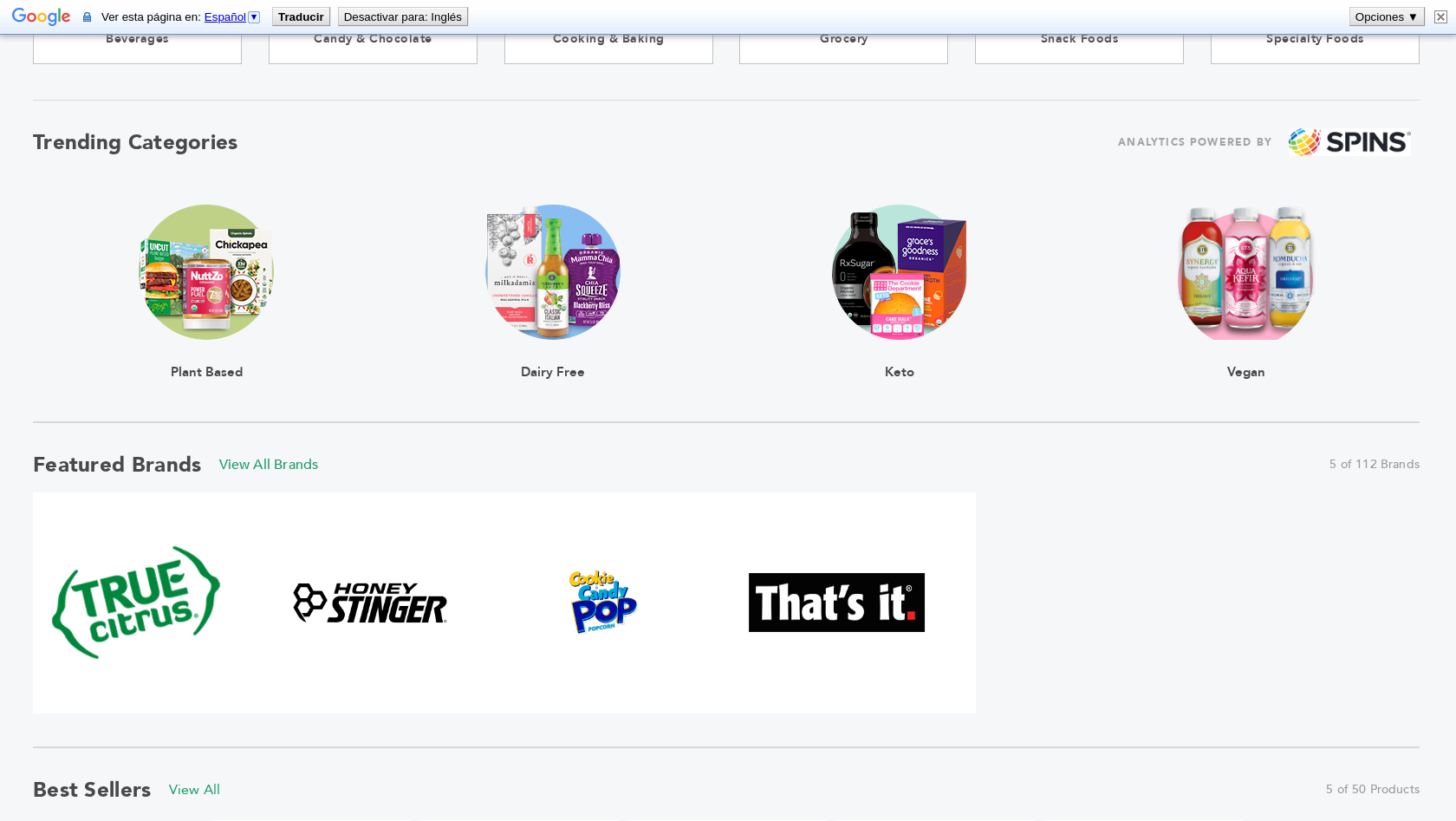 click at bounding box center (553, 272) 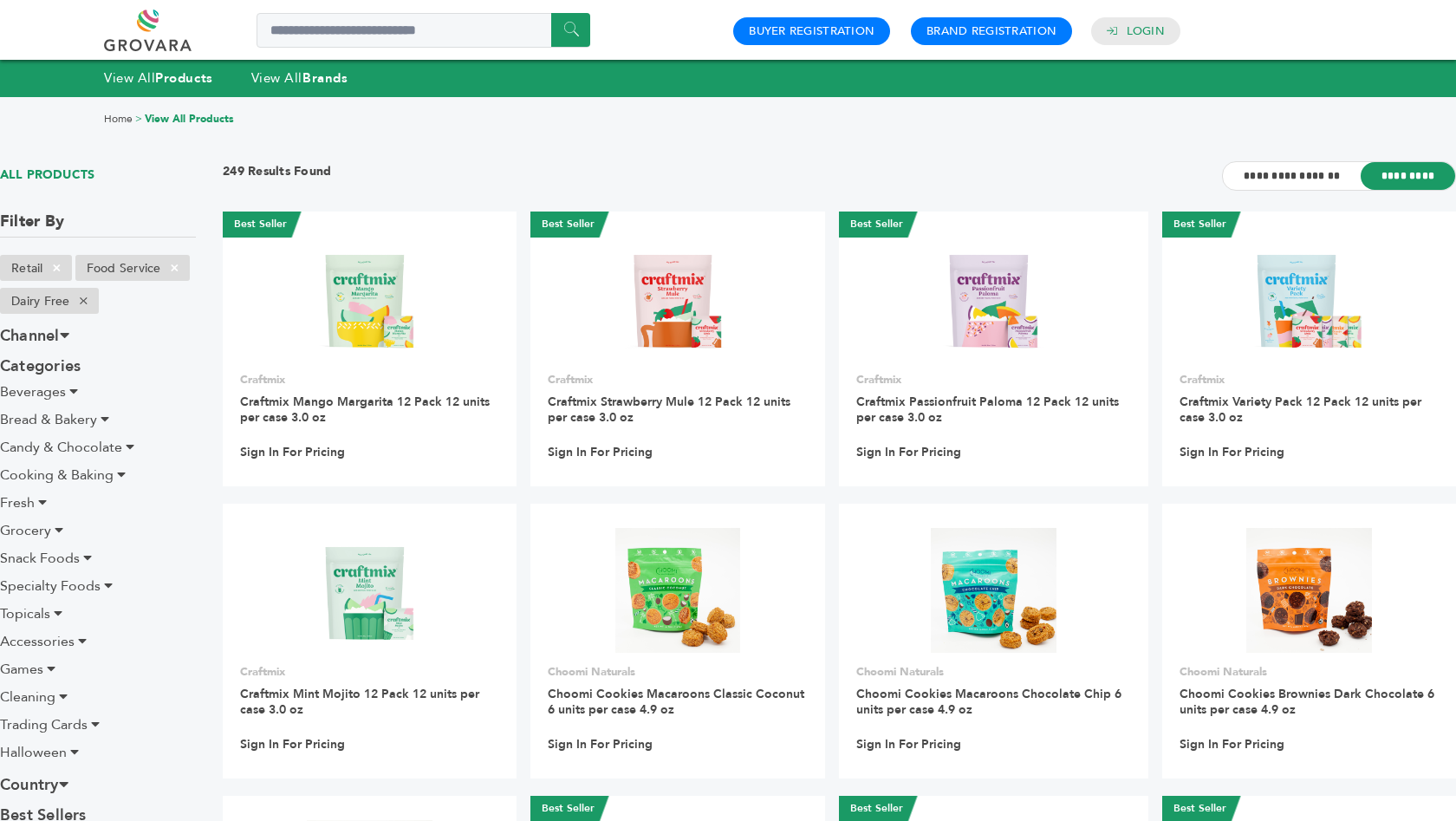 scroll, scrollTop: 0, scrollLeft: 0, axis: both 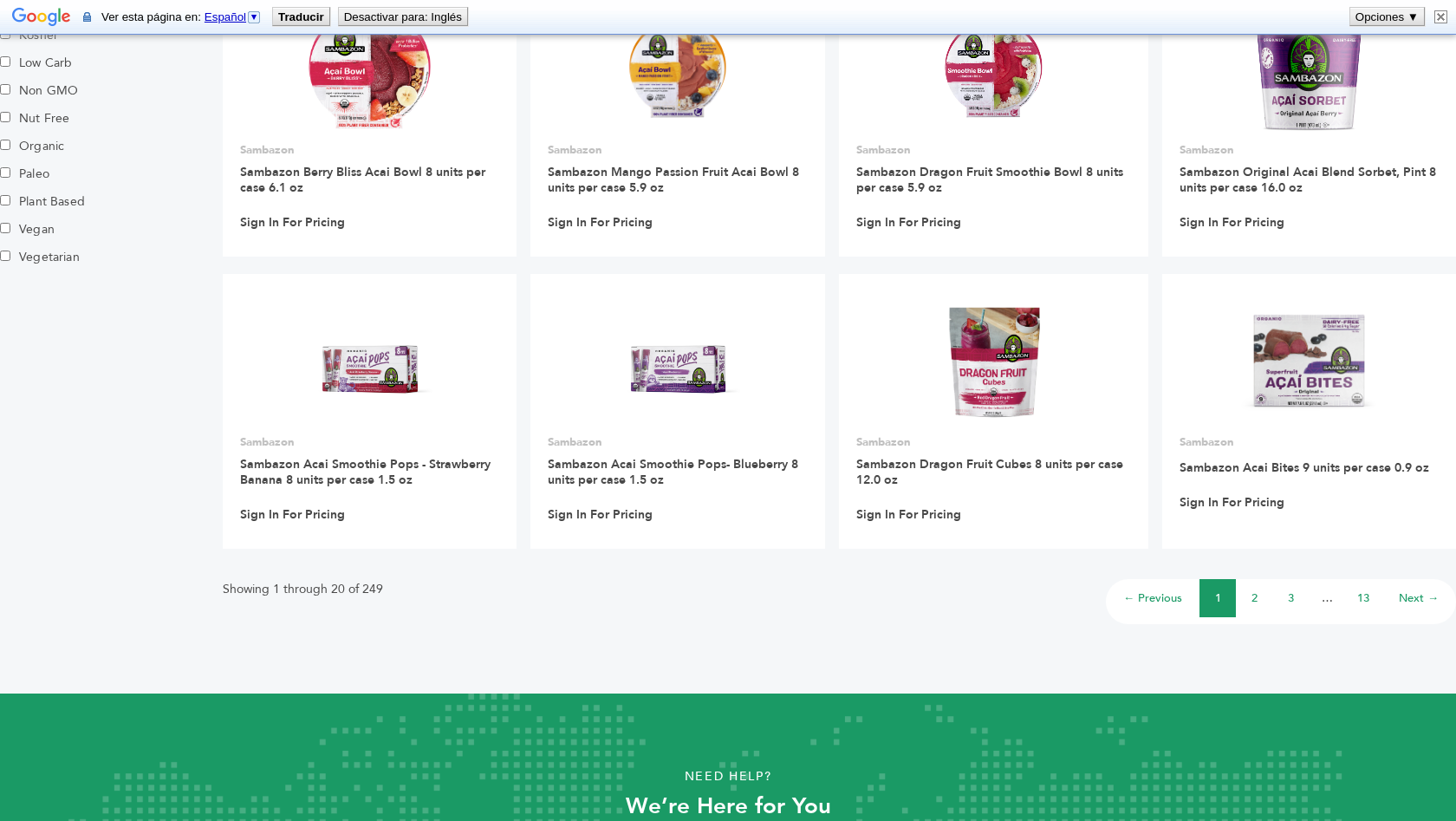 click on "2" at bounding box center (1254, 598) 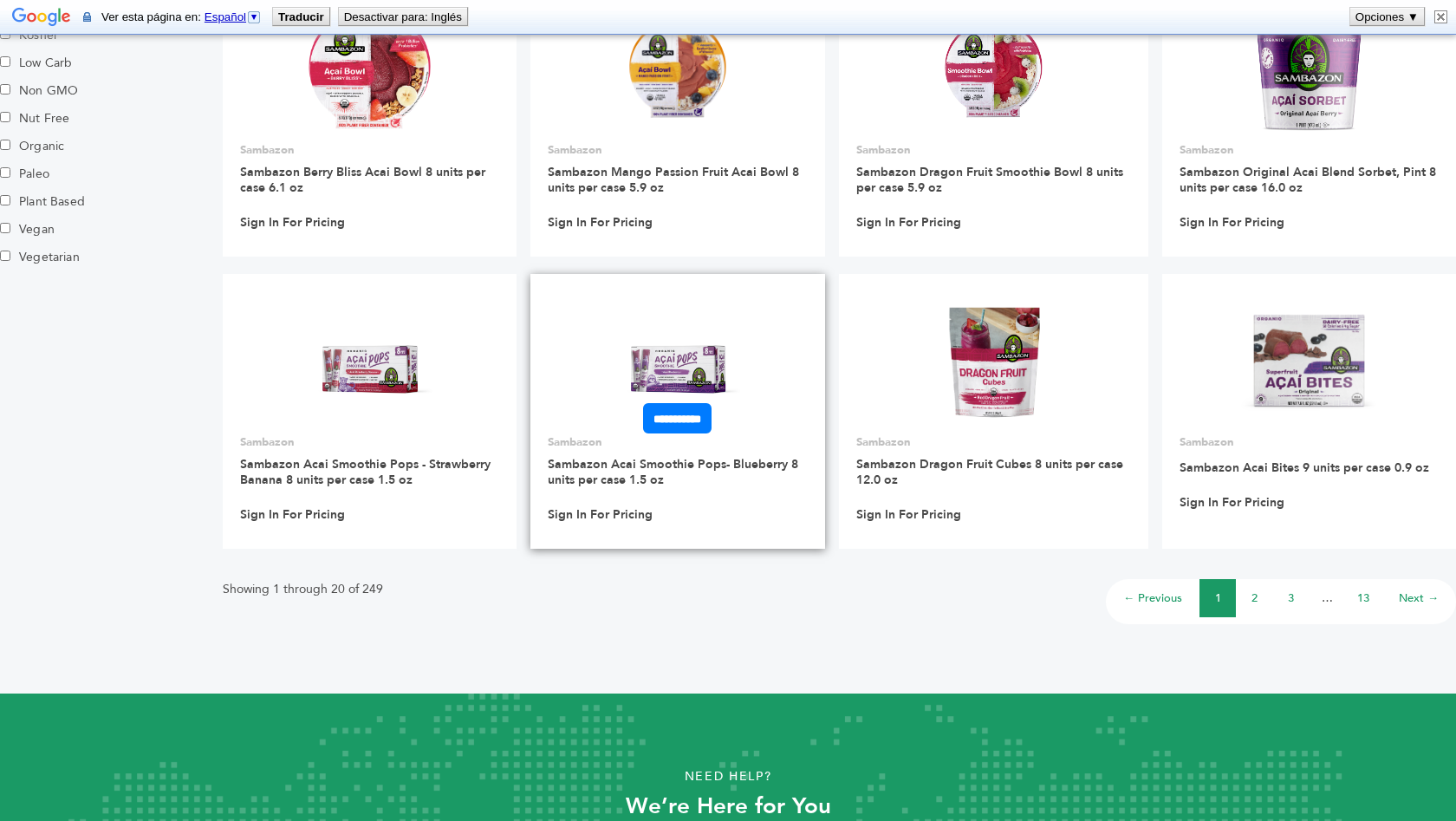 click at bounding box center [678, 361] 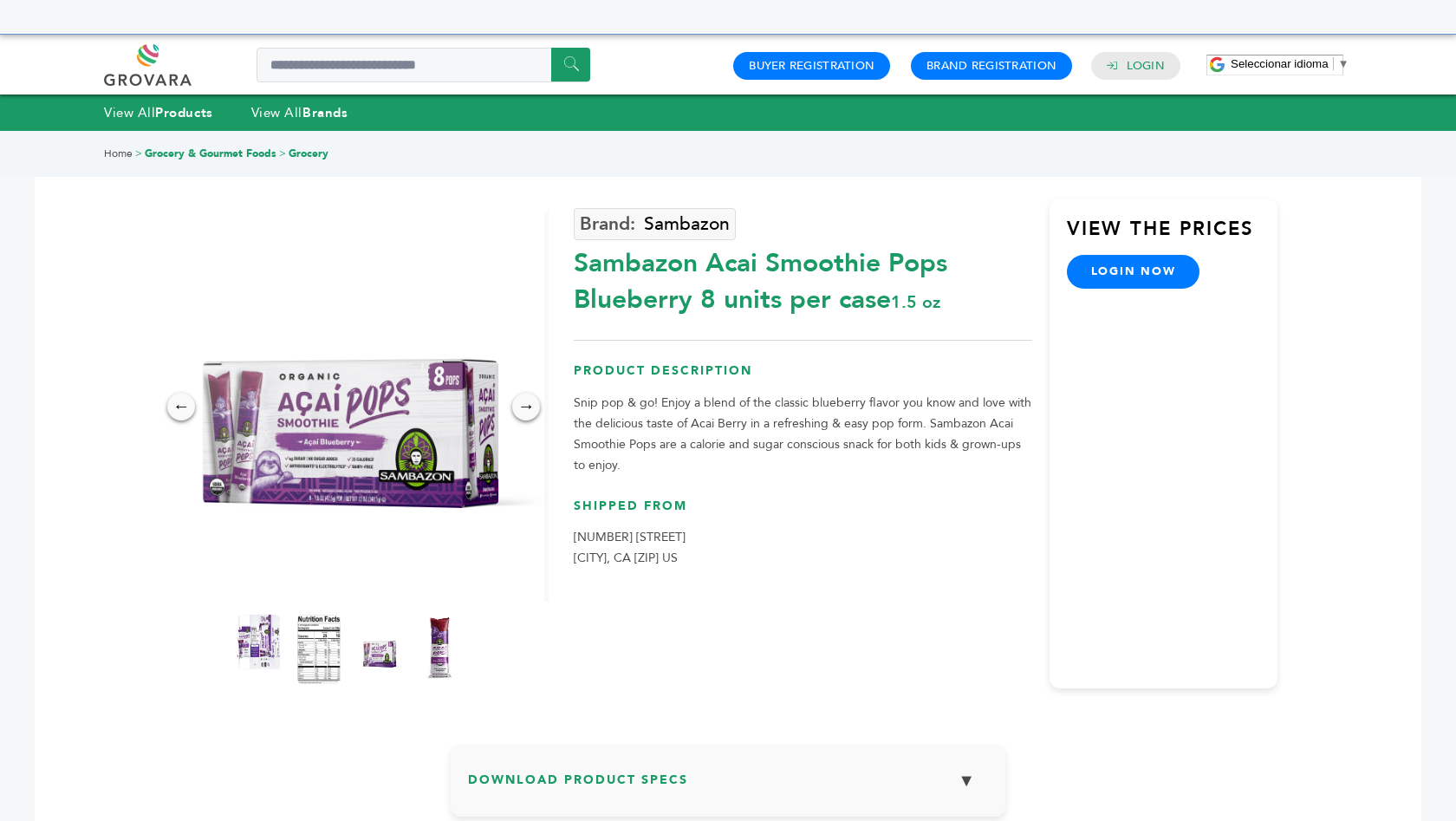 scroll, scrollTop: 0, scrollLeft: 0, axis: both 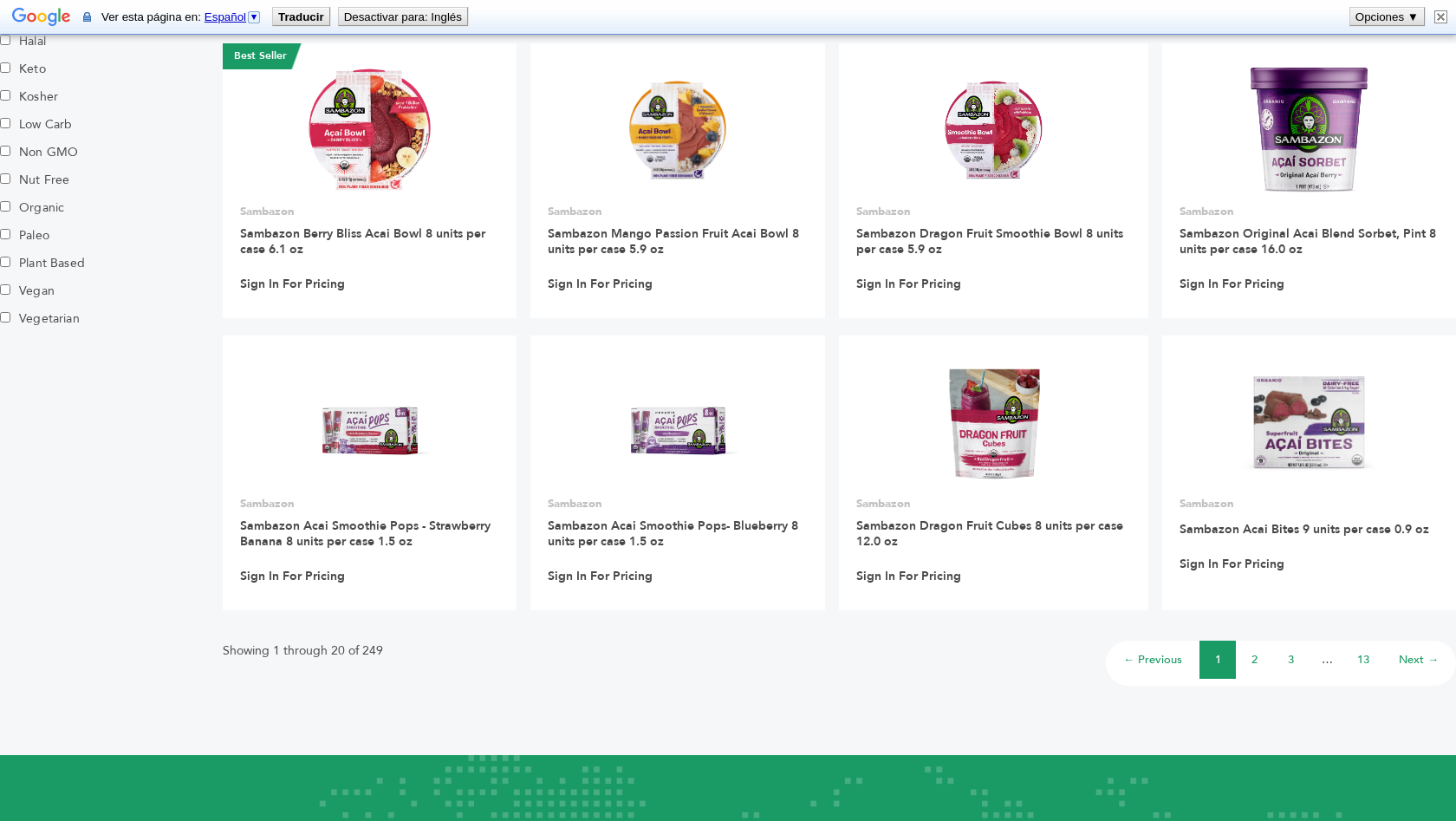 click on "2" at bounding box center (1254, 660) 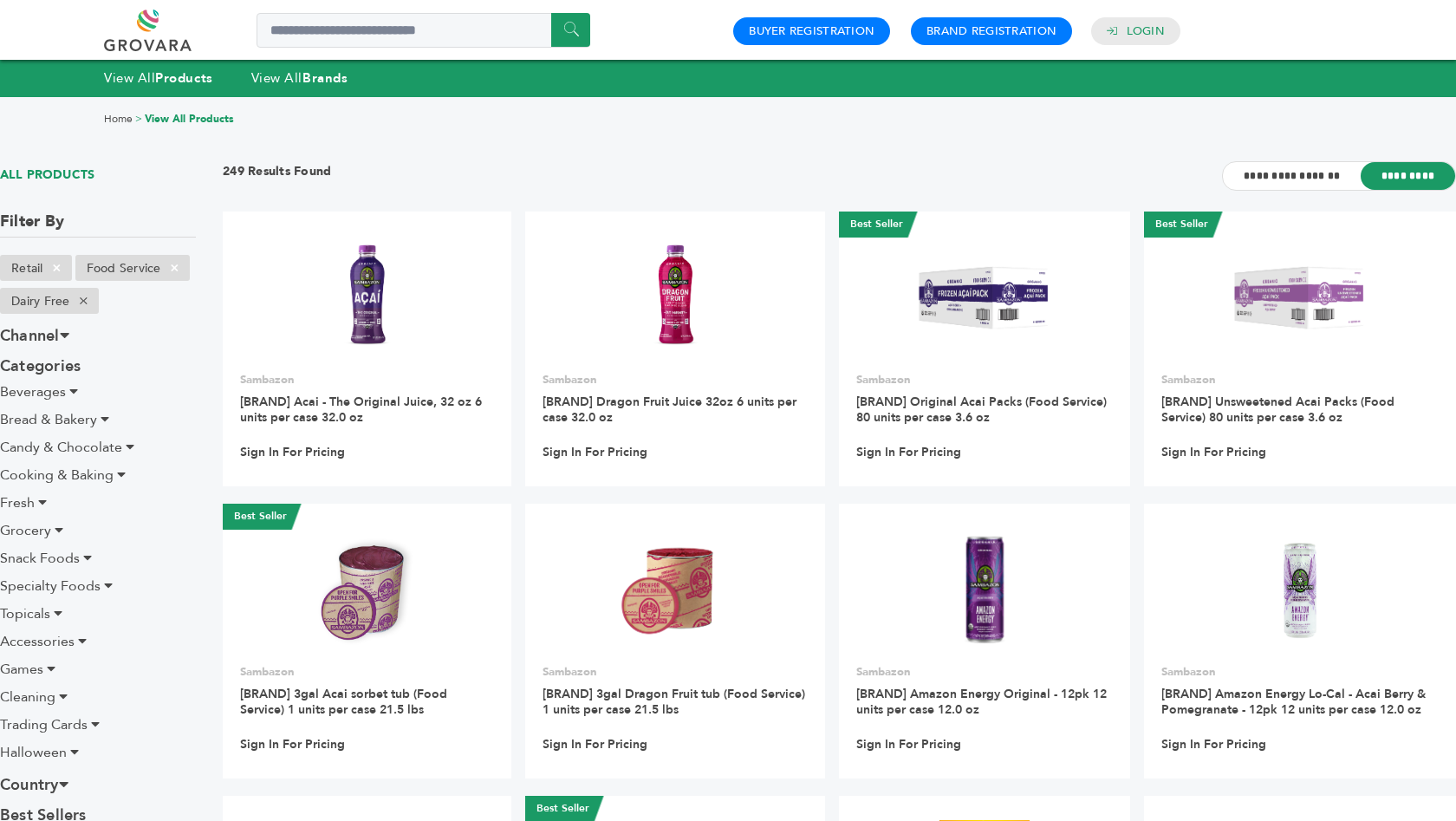 scroll, scrollTop: 0, scrollLeft: 0, axis: both 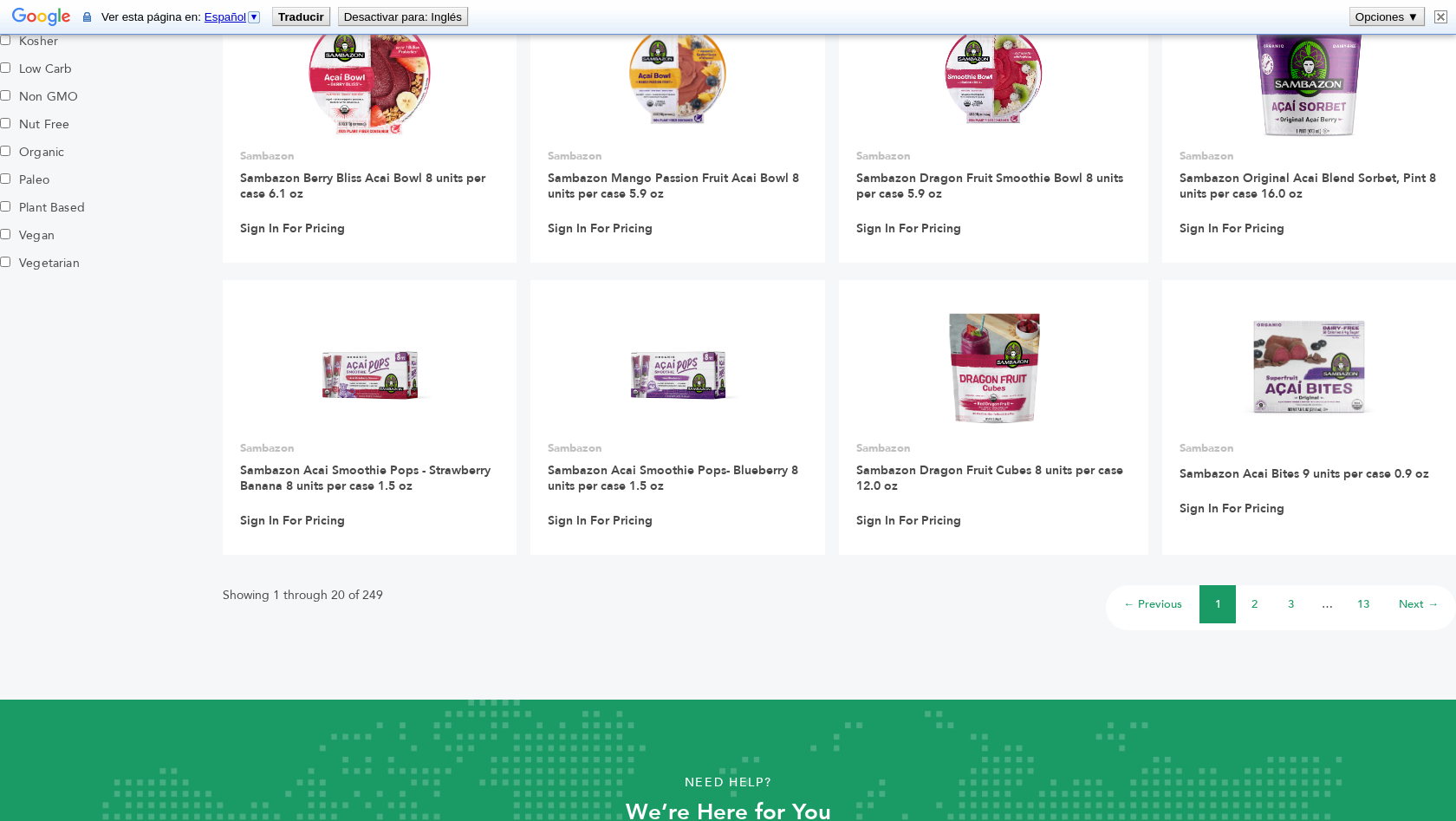 click on "2" at bounding box center (1254, 604) 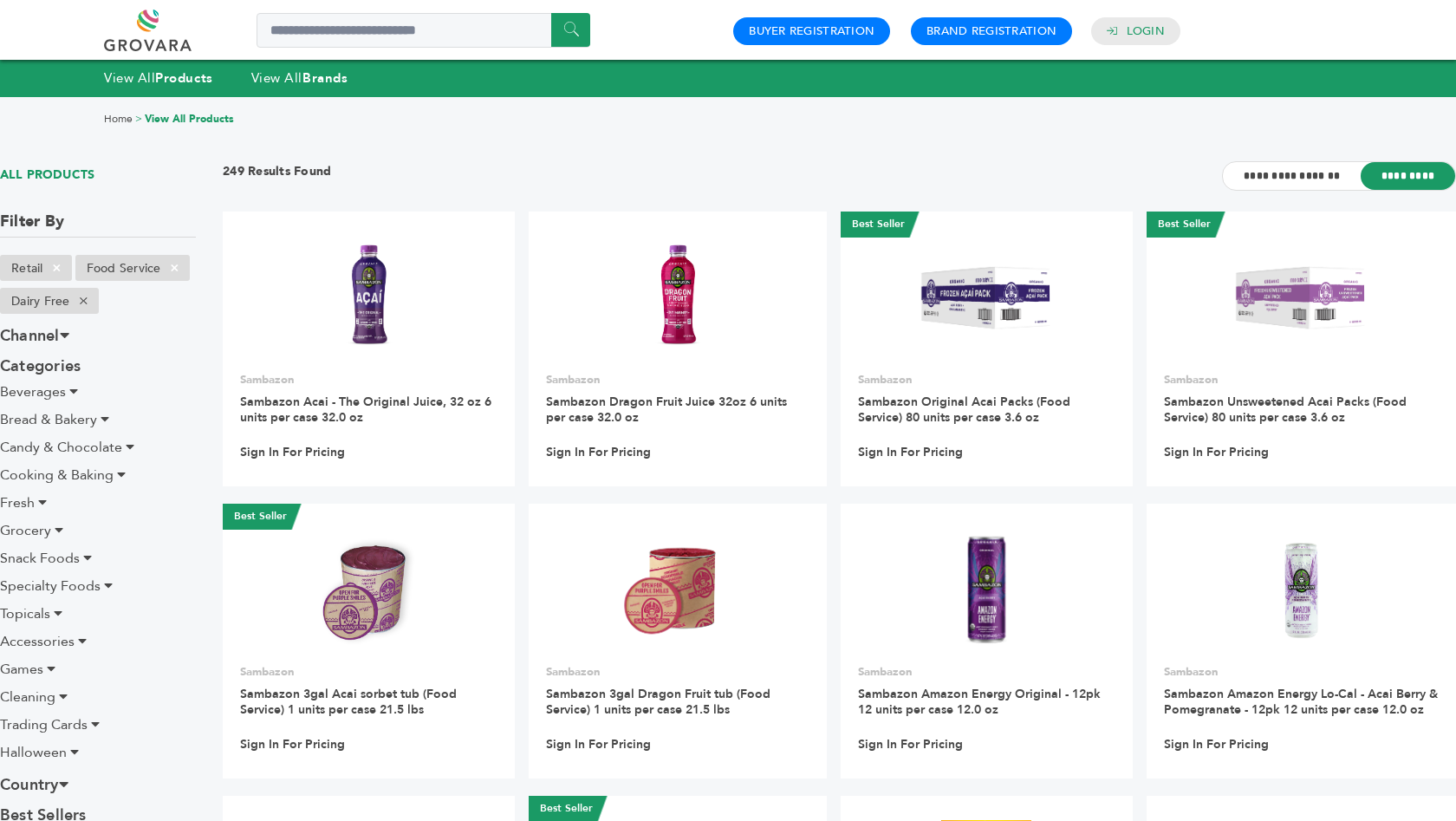 scroll, scrollTop: 0, scrollLeft: 0, axis: both 